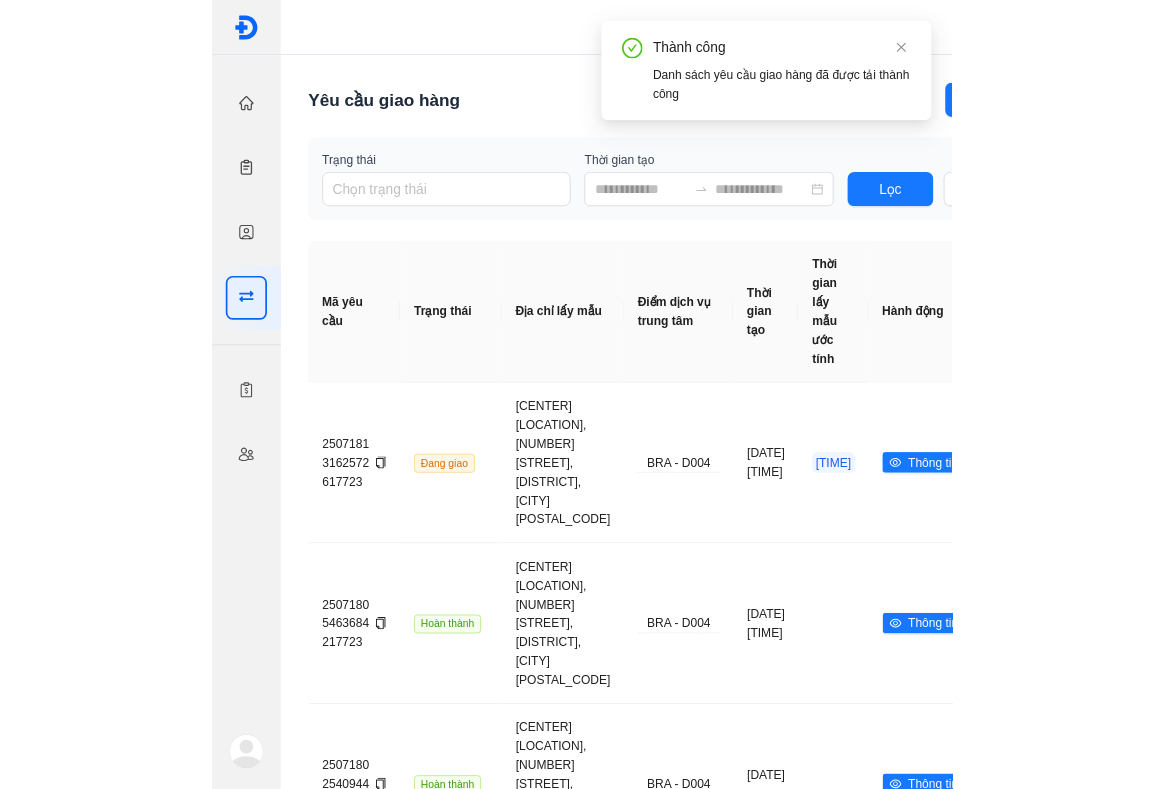 scroll, scrollTop: 0, scrollLeft: 0, axis: both 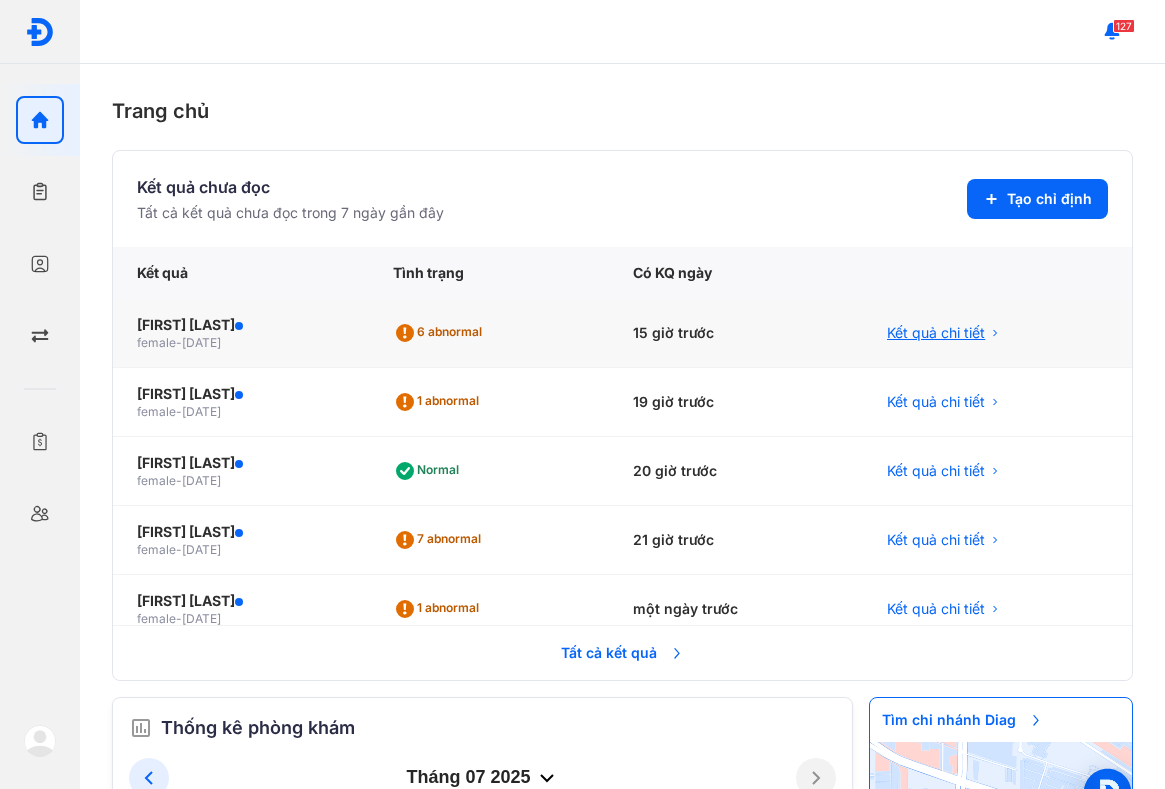 click on "Kết quả chi tiết" at bounding box center [936, 333] 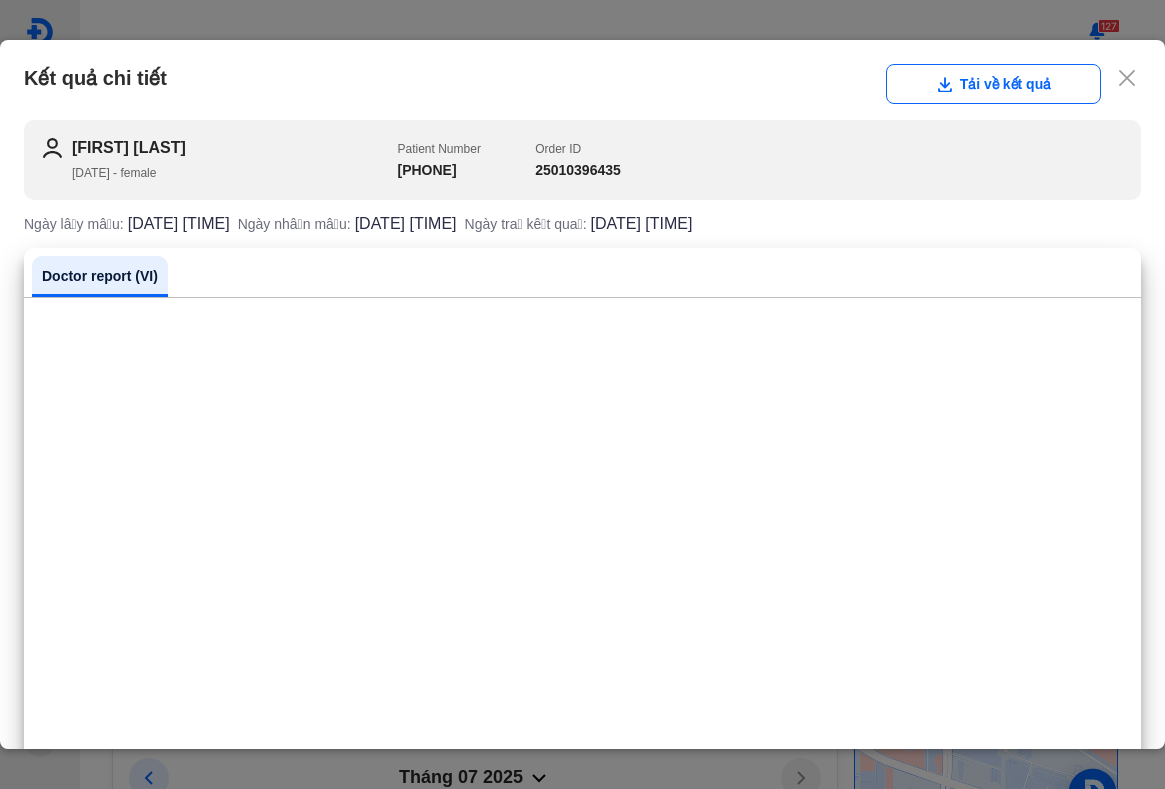 drag, startPoint x: 72, startPoint y: 147, endPoint x: 284, endPoint y: 138, distance: 212.19095 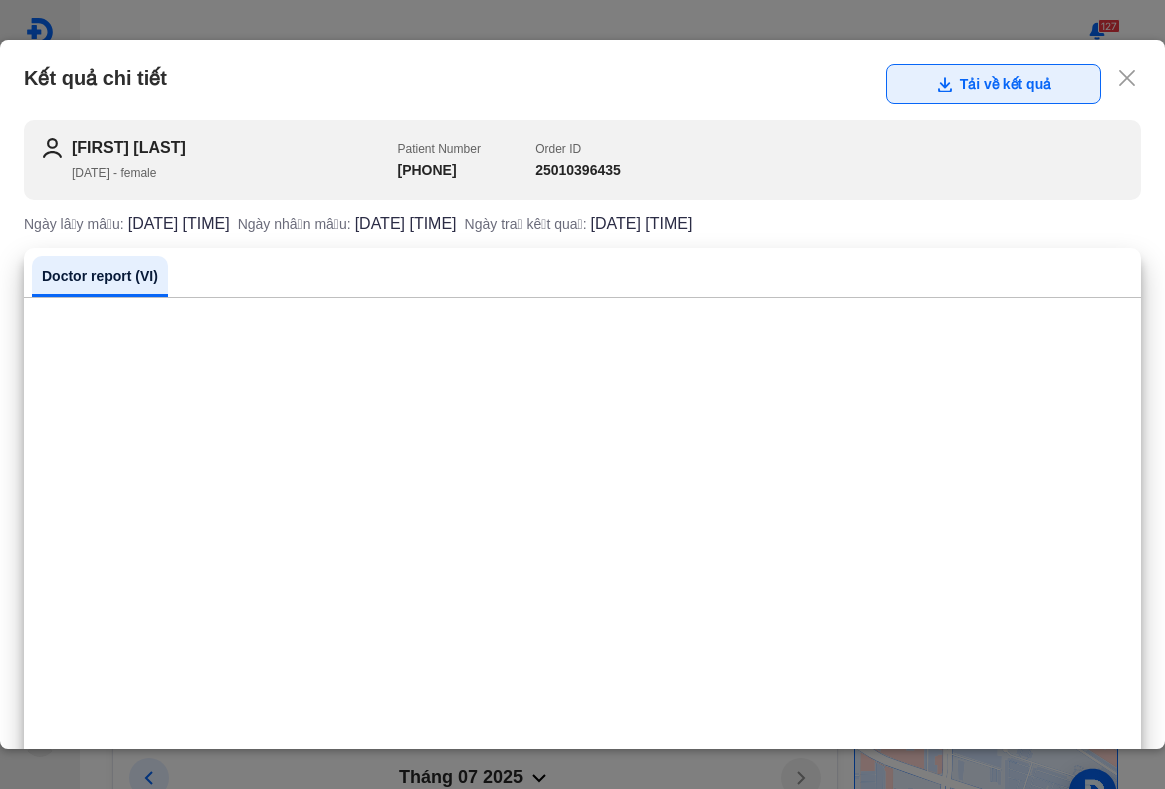 click on "Tải về kết quả" at bounding box center (993, 84) 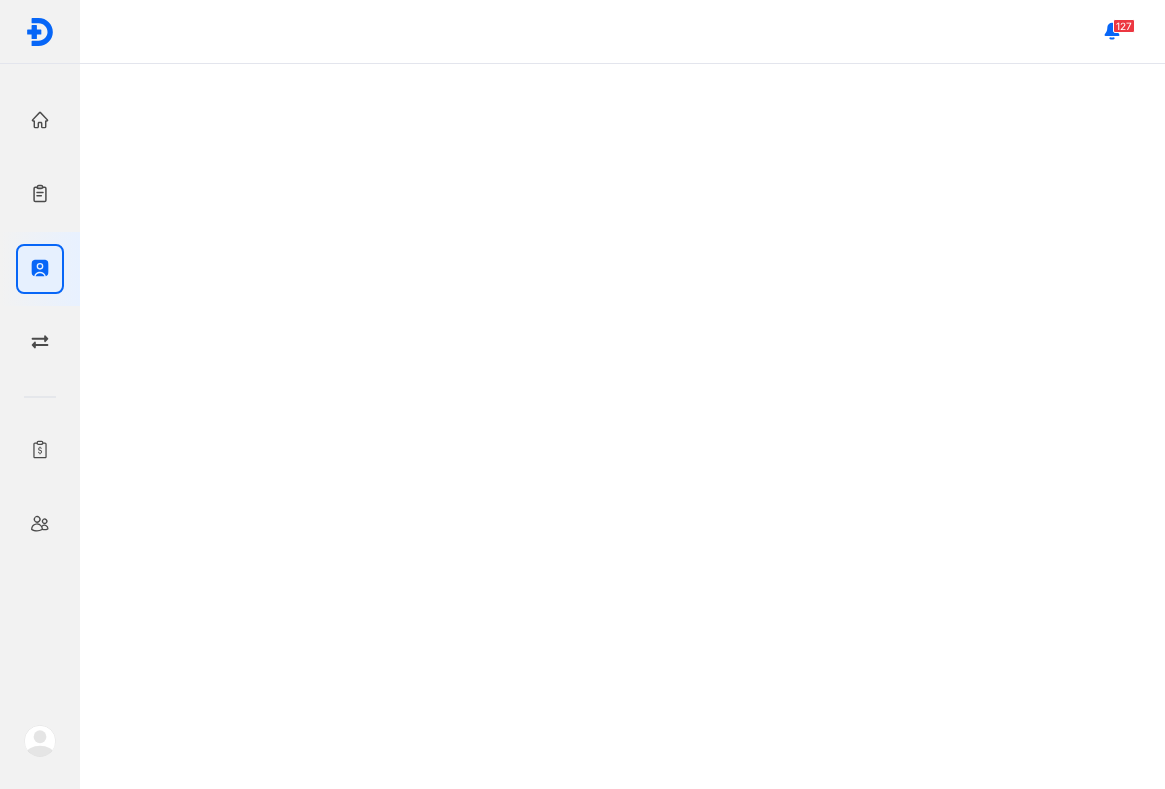 scroll, scrollTop: 0, scrollLeft: 0, axis: both 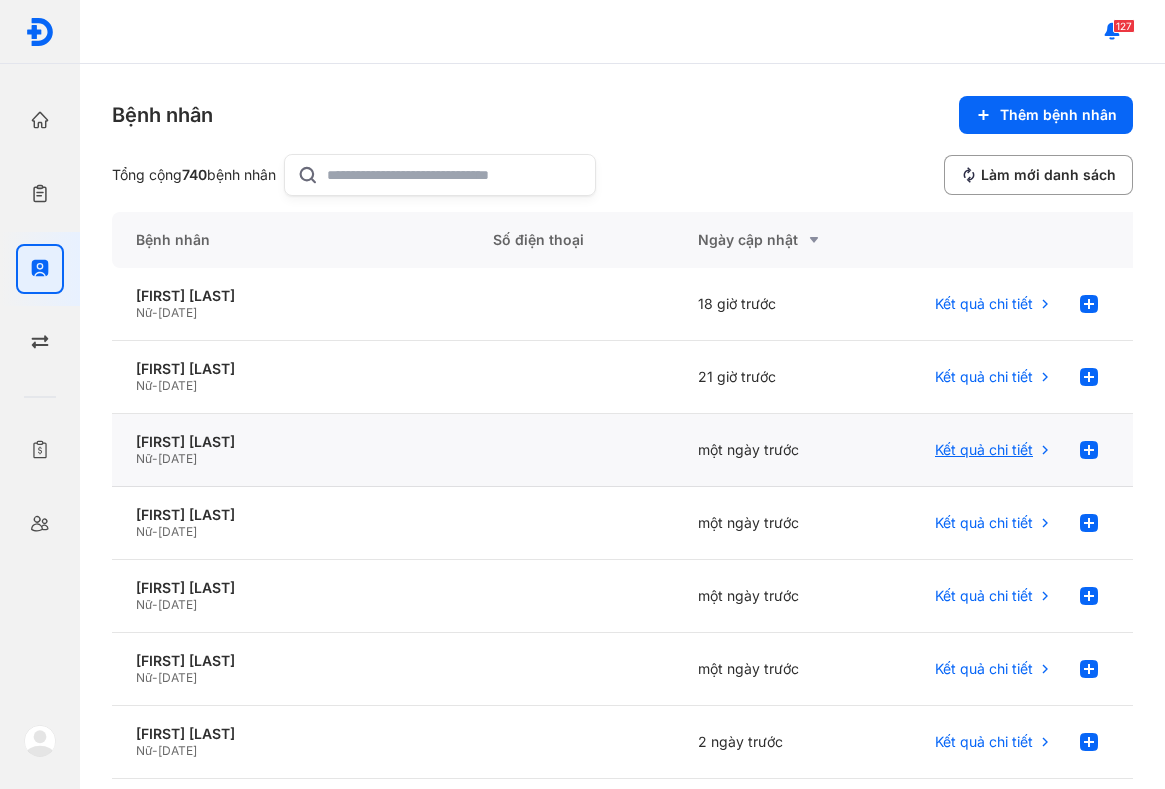 click on "Kết quả chi tiết" at bounding box center [984, 450] 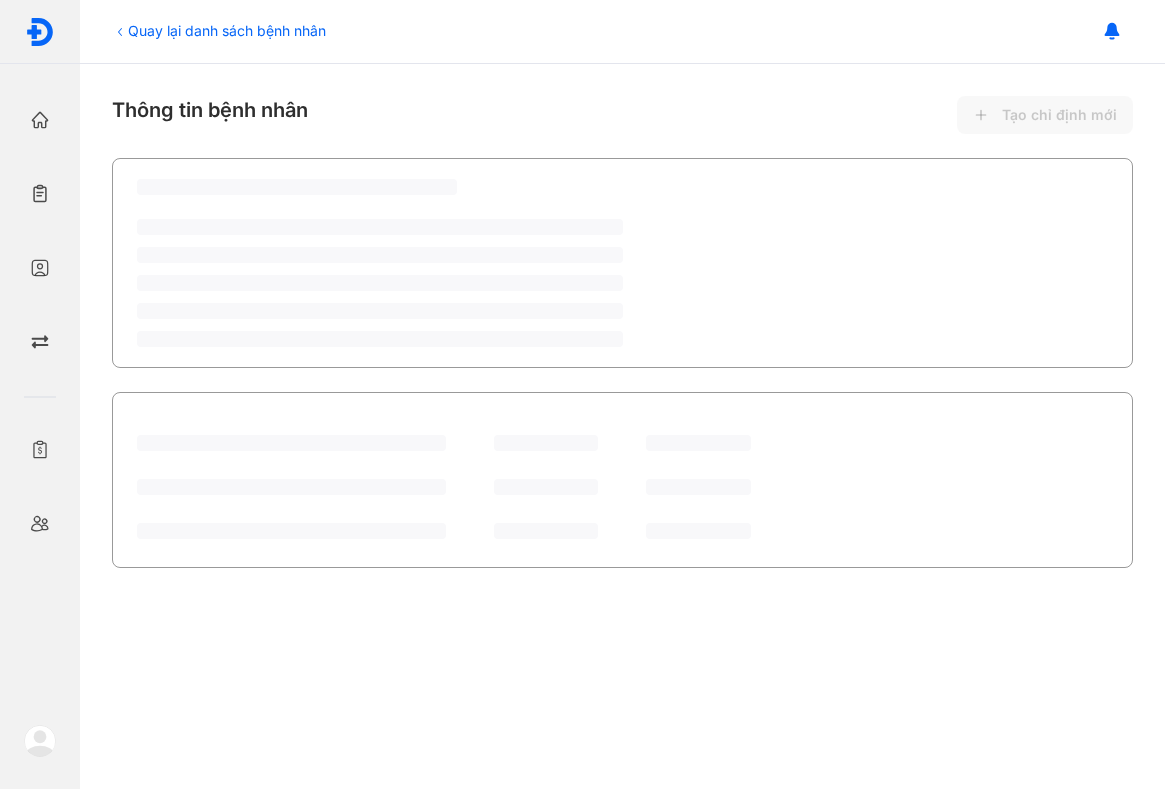 scroll, scrollTop: 0, scrollLeft: 0, axis: both 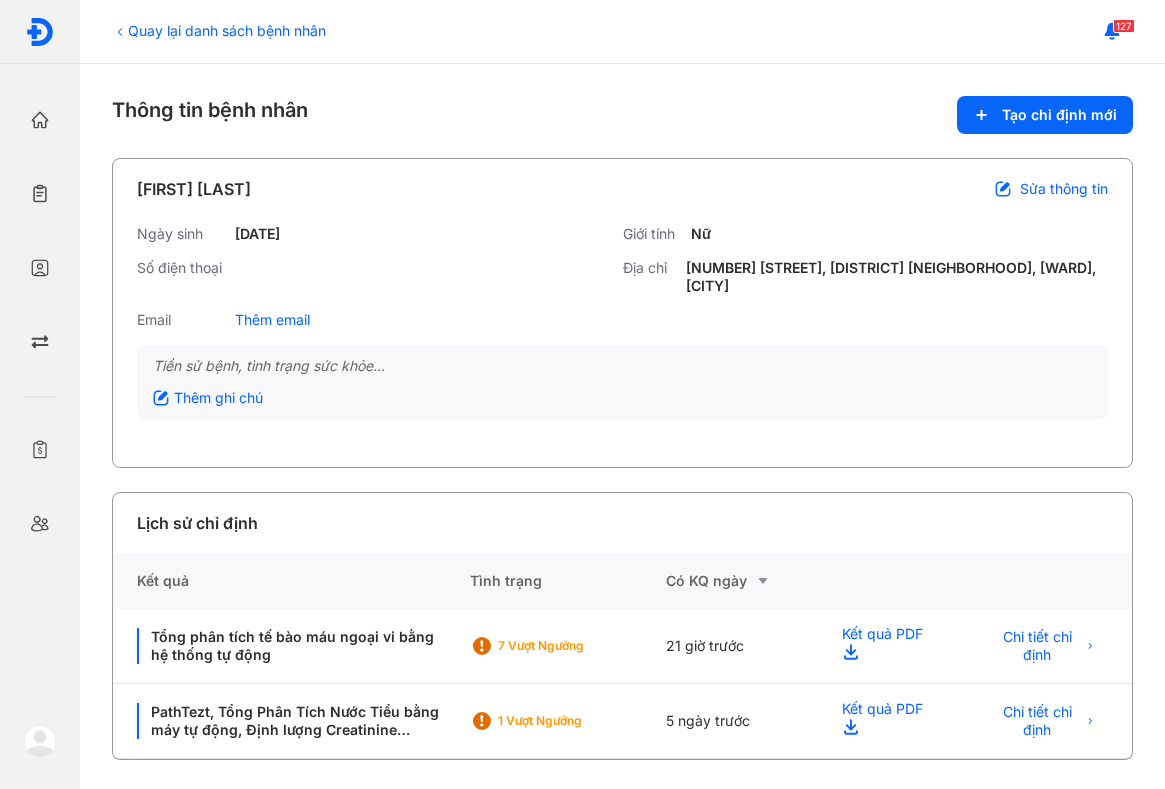 click on "Quay lại danh sách bệnh nhân Thông tin bệnh nhân  Tạo chỉ định mới [FIRST] [LAST] Sửa thông tin Ngày sinh [DATE] Giới tính Nữ Số điện thoại Địa chỉ [NUMBER] [STREET], [DISTRICT] [NEIGHBORHOOD], [WARD], [CITY] Email Thêm email Tiền sử bệnh, tình trạng sức khỏe...  Thêm ghi chú Lịch sử chỉ định Kết quả Tình trạng Có KQ ngày  Tổng phân tích tế bào máu ngoại vi bằng hệ thống tự động 7 Vượt ngưỡng 21 giờ trước Kết quả PDF  Chi tiết chỉ định PathTezt, Tổng Phân Tích Nước Tiểu bằng máy tự động, Định lượng Creatinine [Huyết Thanh]*, HPV 16 Genotypes Realtime PCR (Định Tính - CE-IVD) 1 Vượt ngưỡng 5 ngày trước Kết quả PDF  Chi tiết chỉ định" at bounding box center (622, 426) 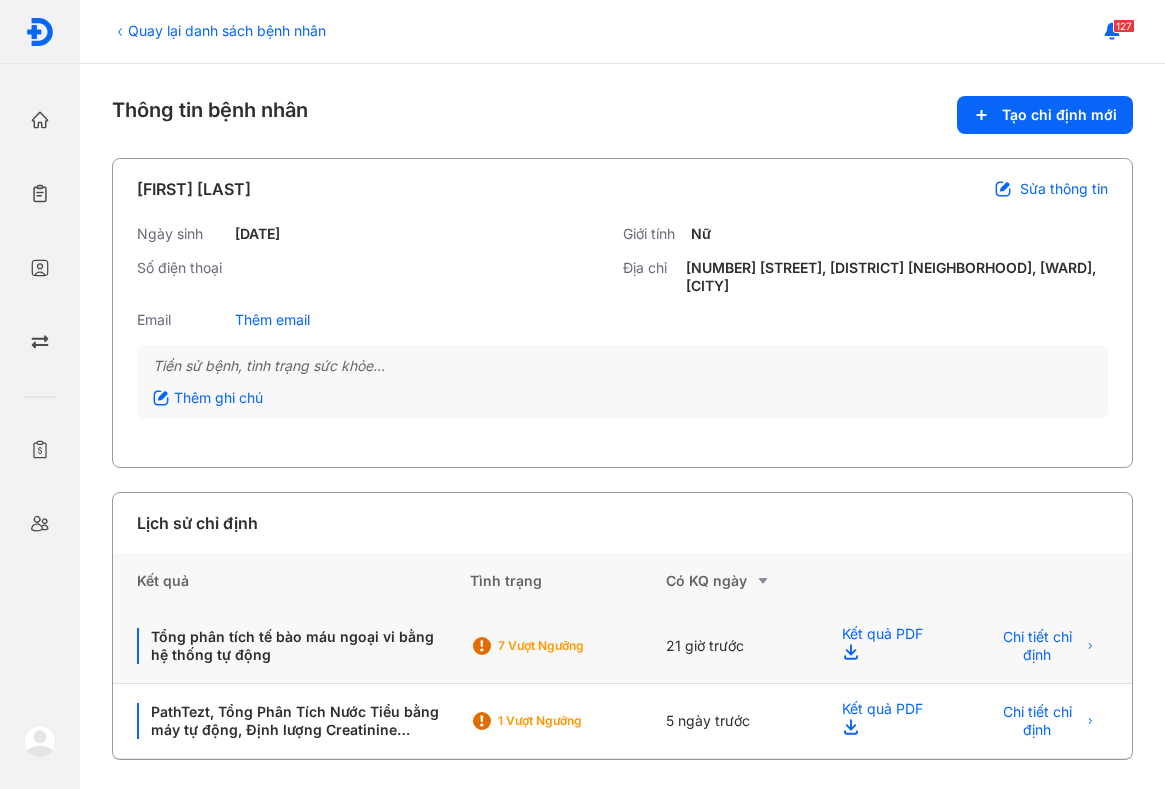 scroll, scrollTop: 3, scrollLeft: 0, axis: vertical 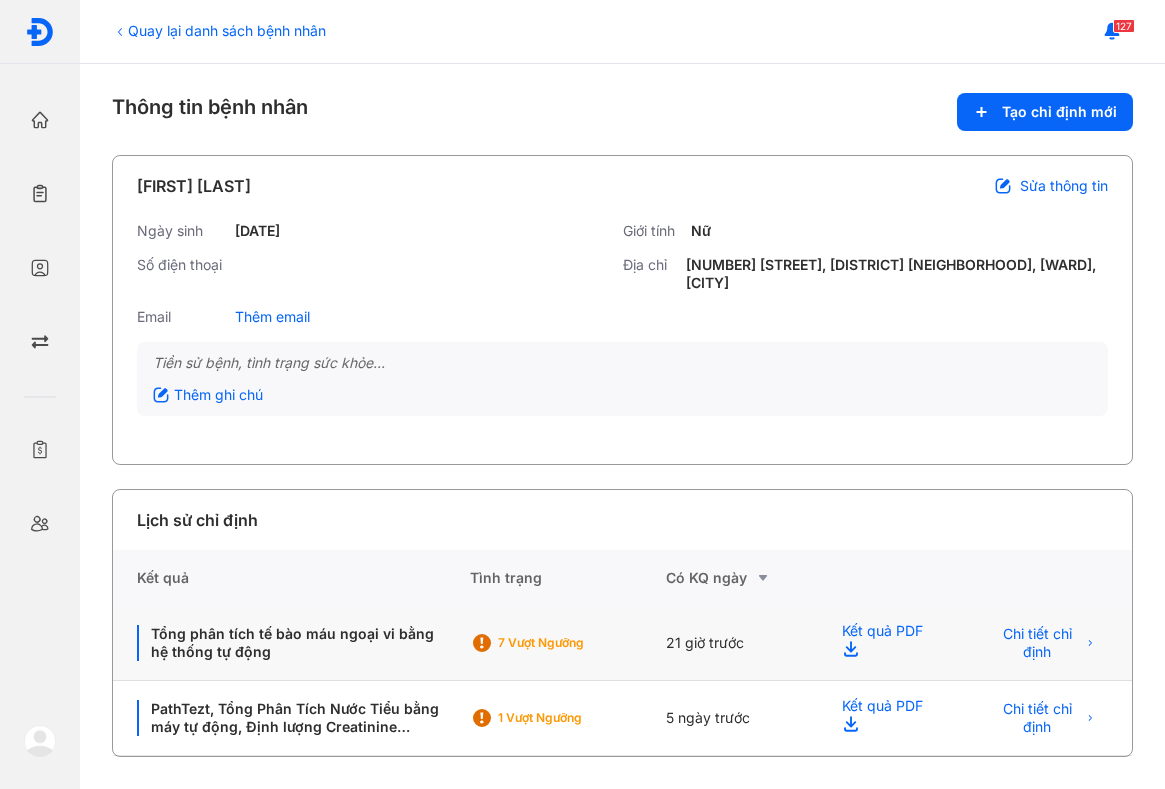 click on "Kết quả PDF" 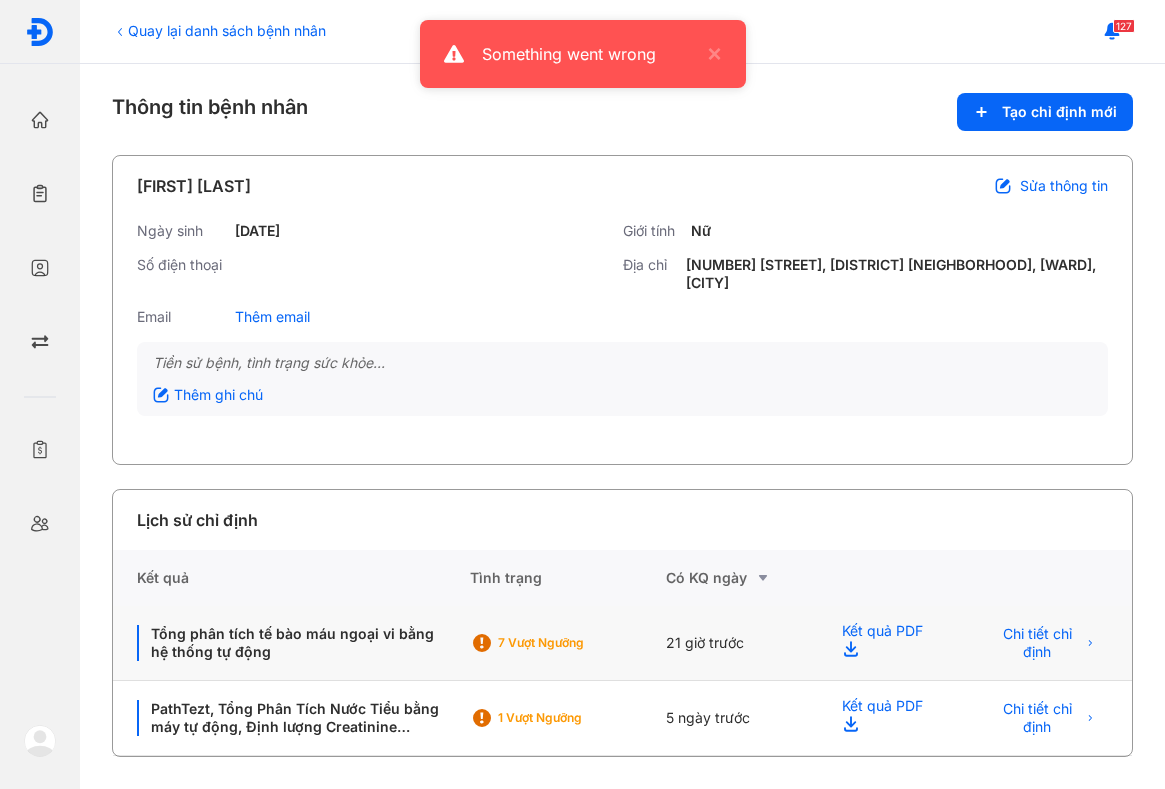 click 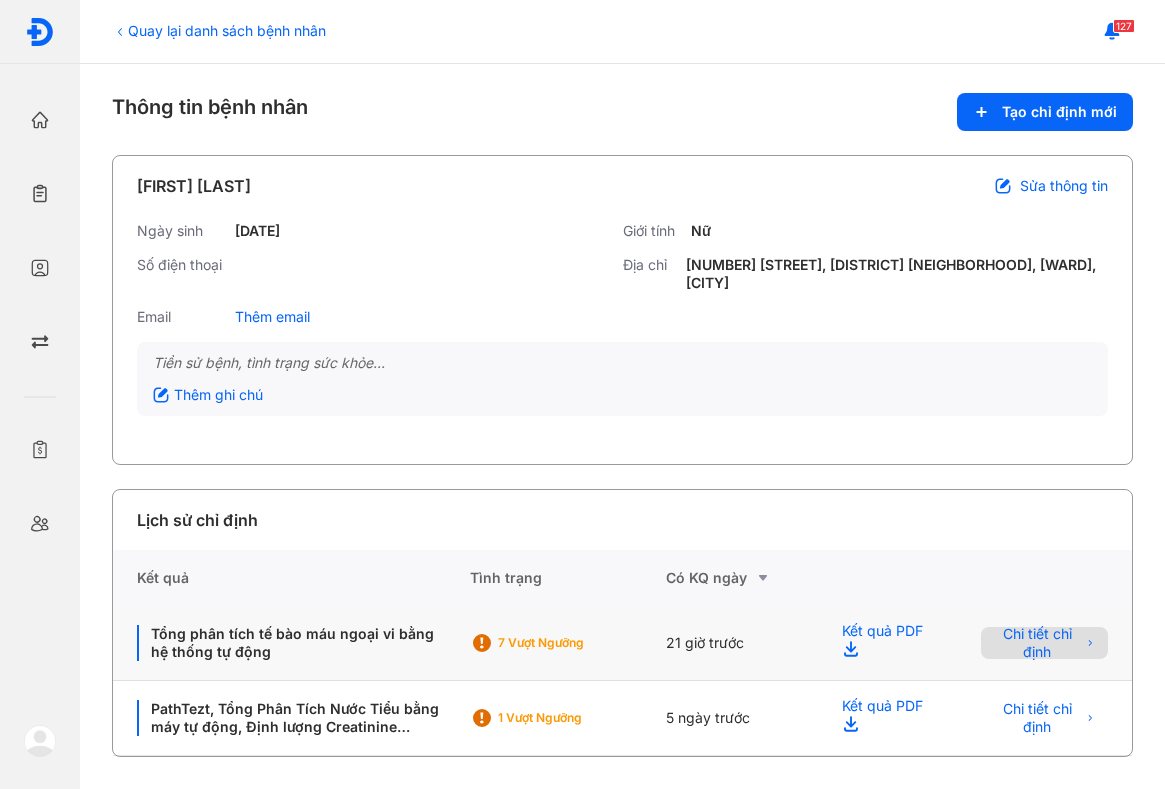 click on "Chi tiết chỉ định" 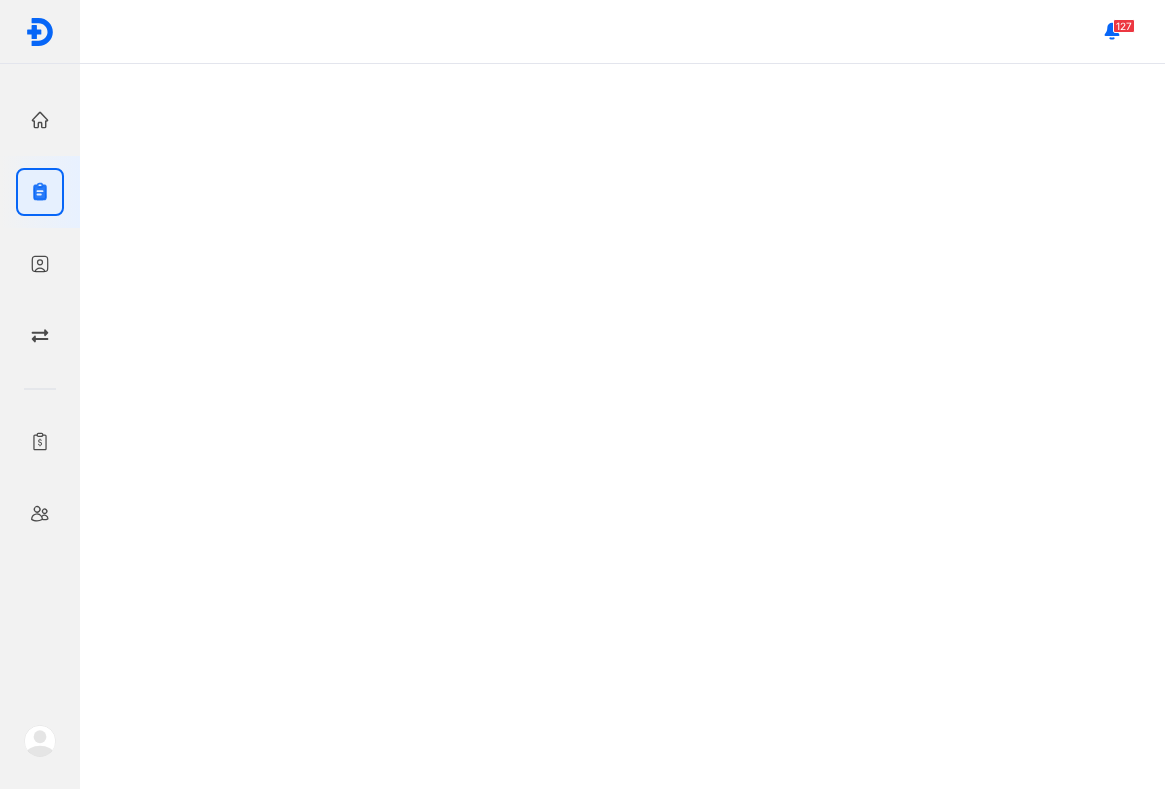 scroll, scrollTop: 0, scrollLeft: 0, axis: both 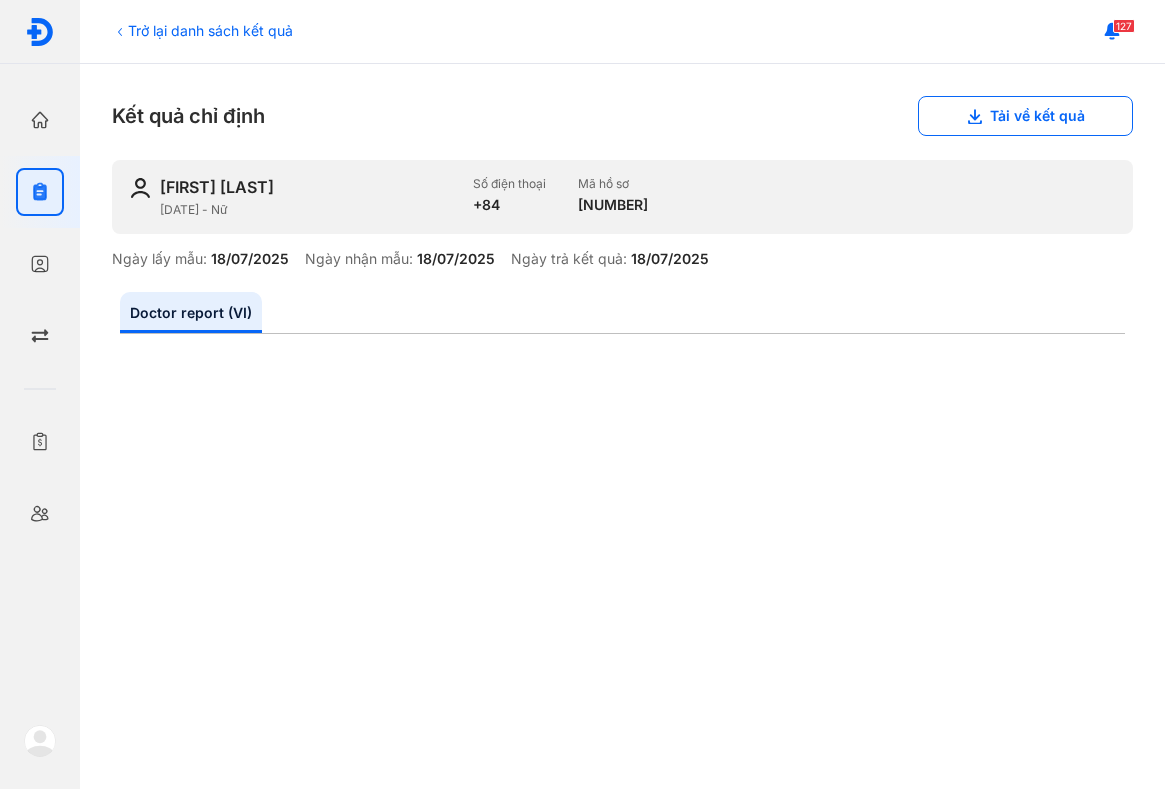 drag, startPoint x: 161, startPoint y: 185, endPoint x: 362, endPoint y: 182, distance: 201.02238 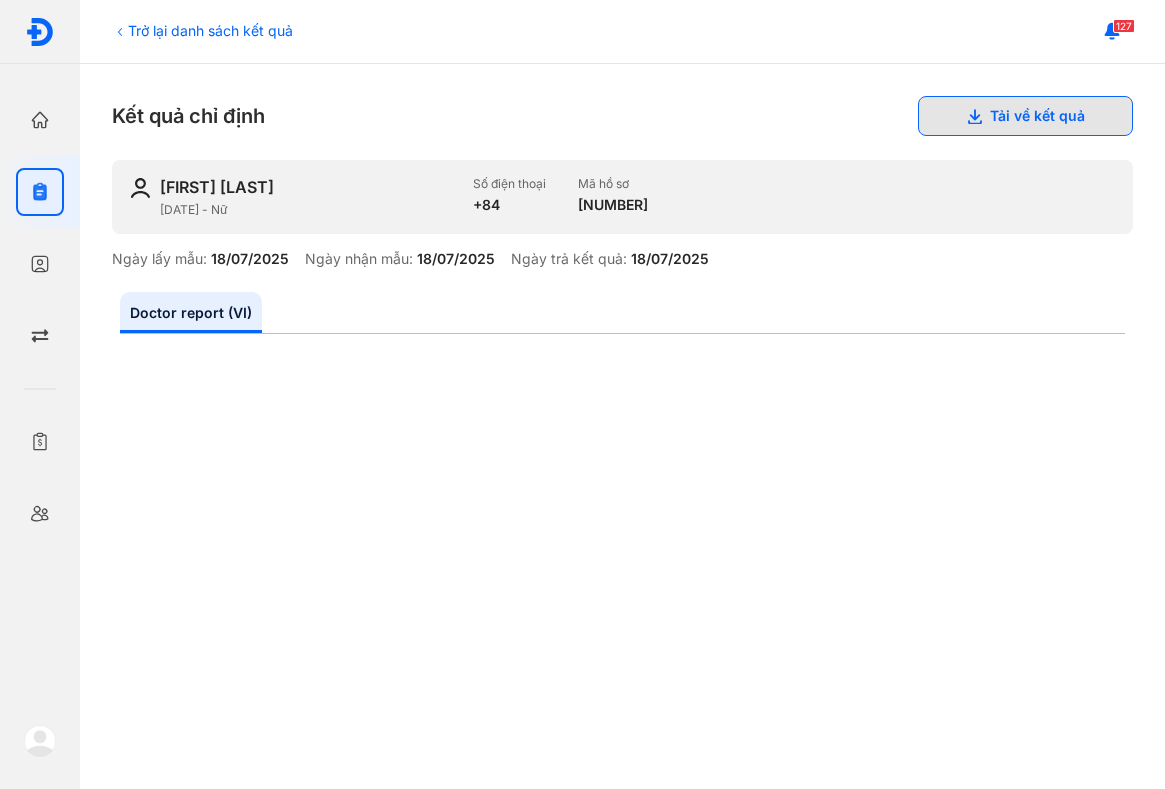 click on "Tải về kết quả" at bounding box center (1025, 116) 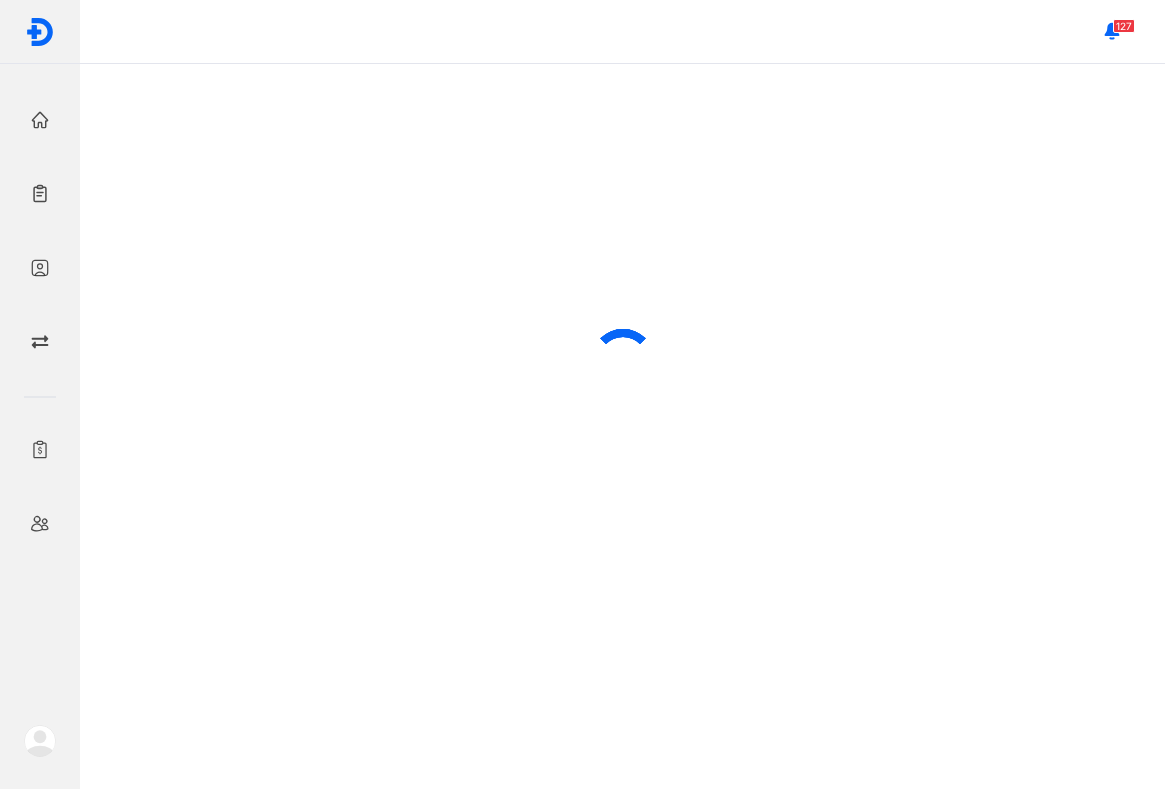 scroll, scrollTop: 0, scrollLeft: 0, axis: both 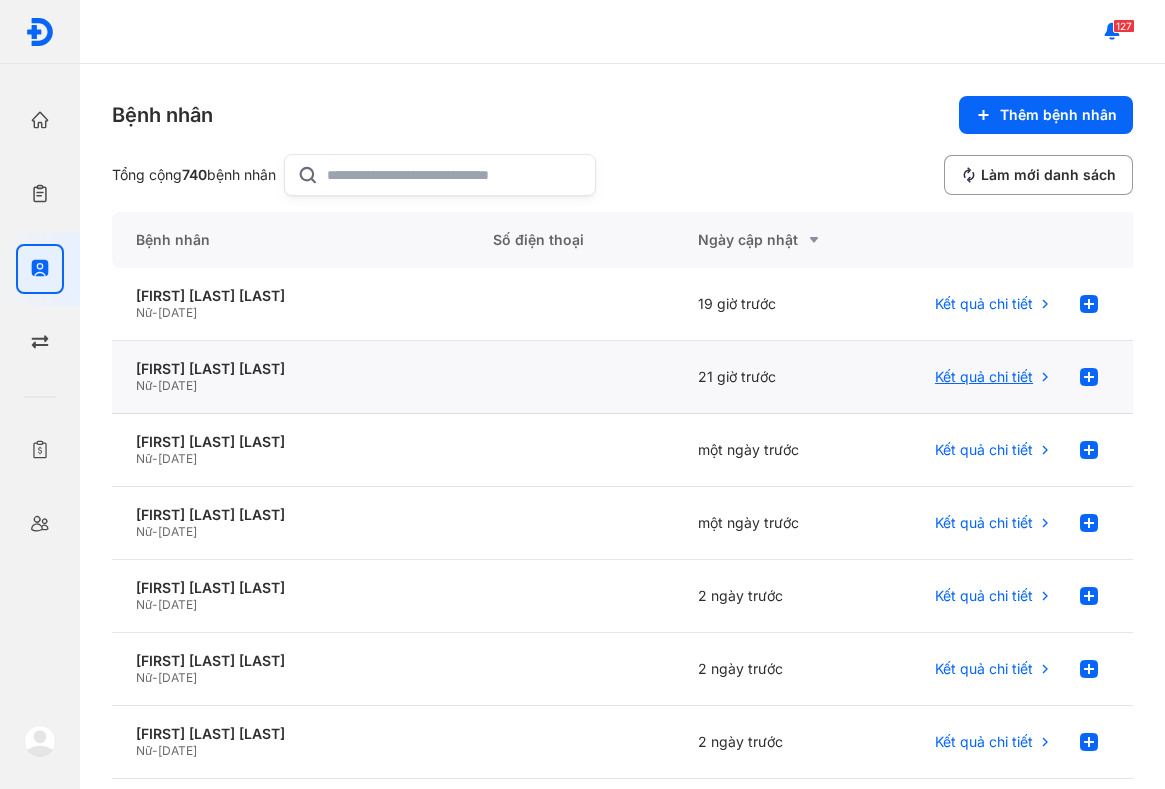 click on "Kết quả chi tiết" at bounding box center (984, 377) 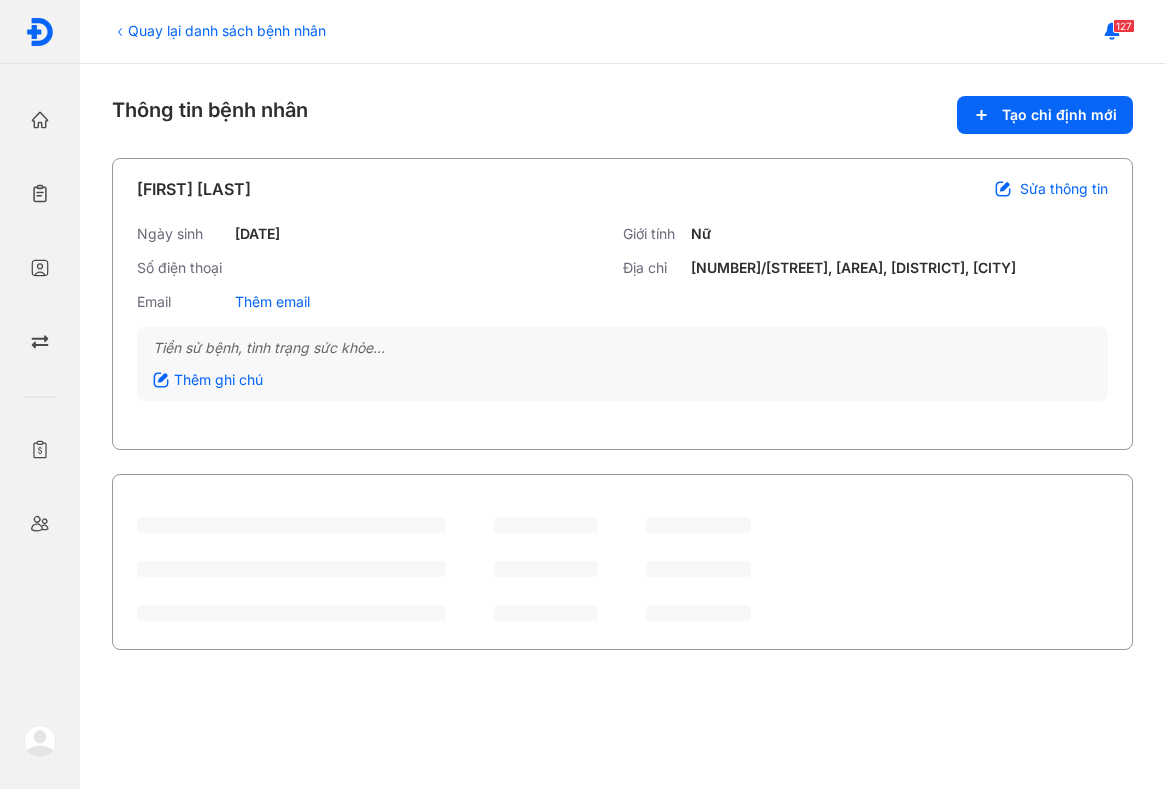 scroll, scrollTop: 0, scrollLeft: 0, axis: both 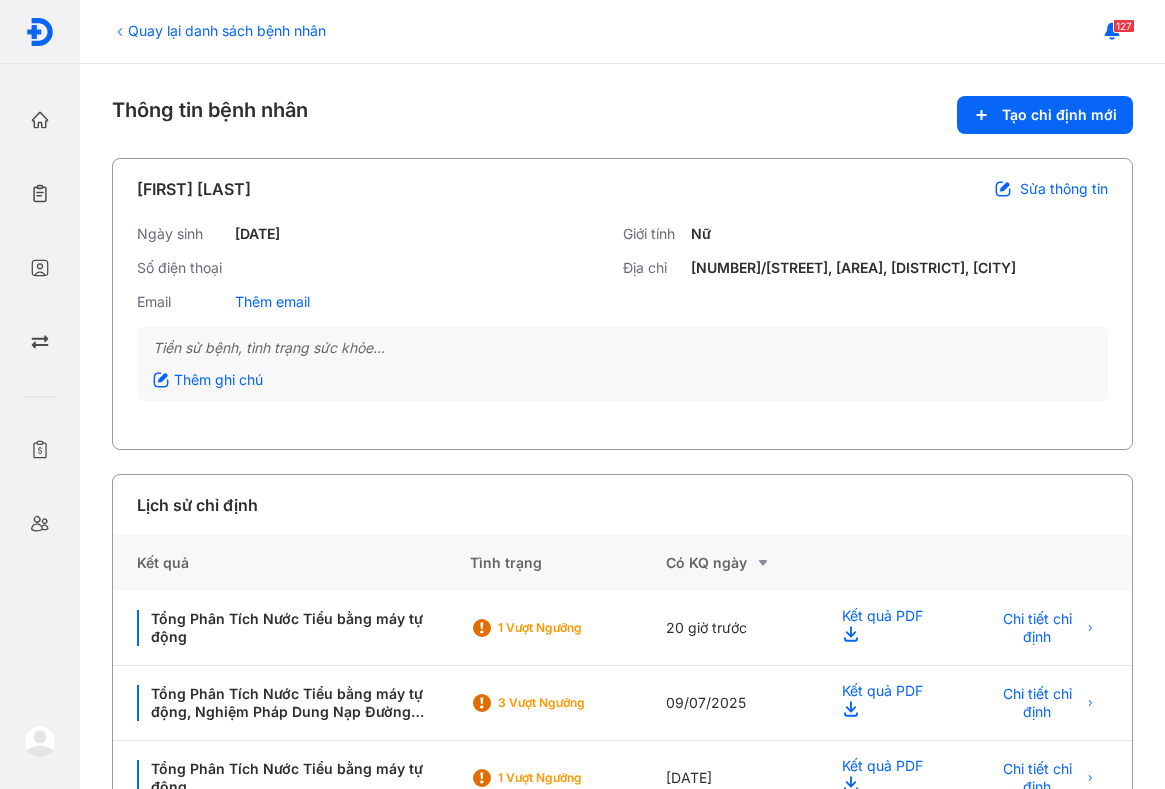 drag, startPoint x: 140, startPoint y: 190, endPoint x: 310, endPoint y: 187, distance: 170.02647 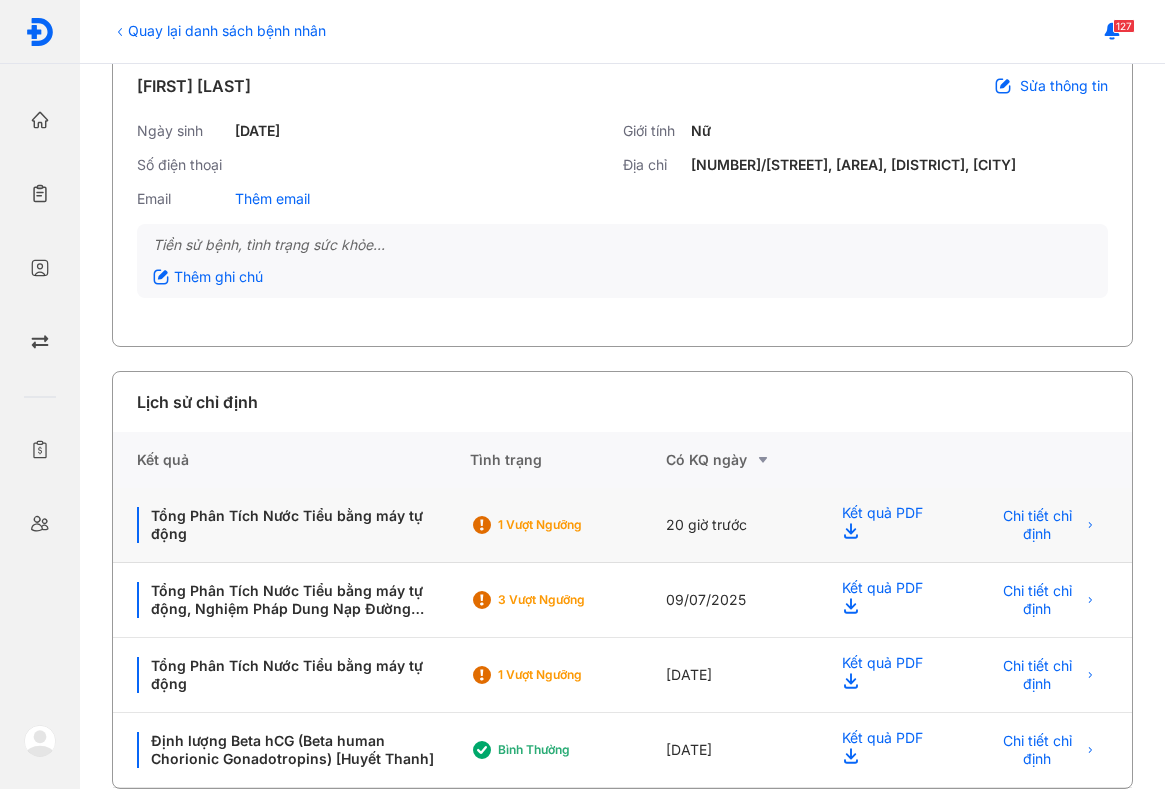 scroll, scrollTop: 153, scrollLeft: 0, axis: vertical 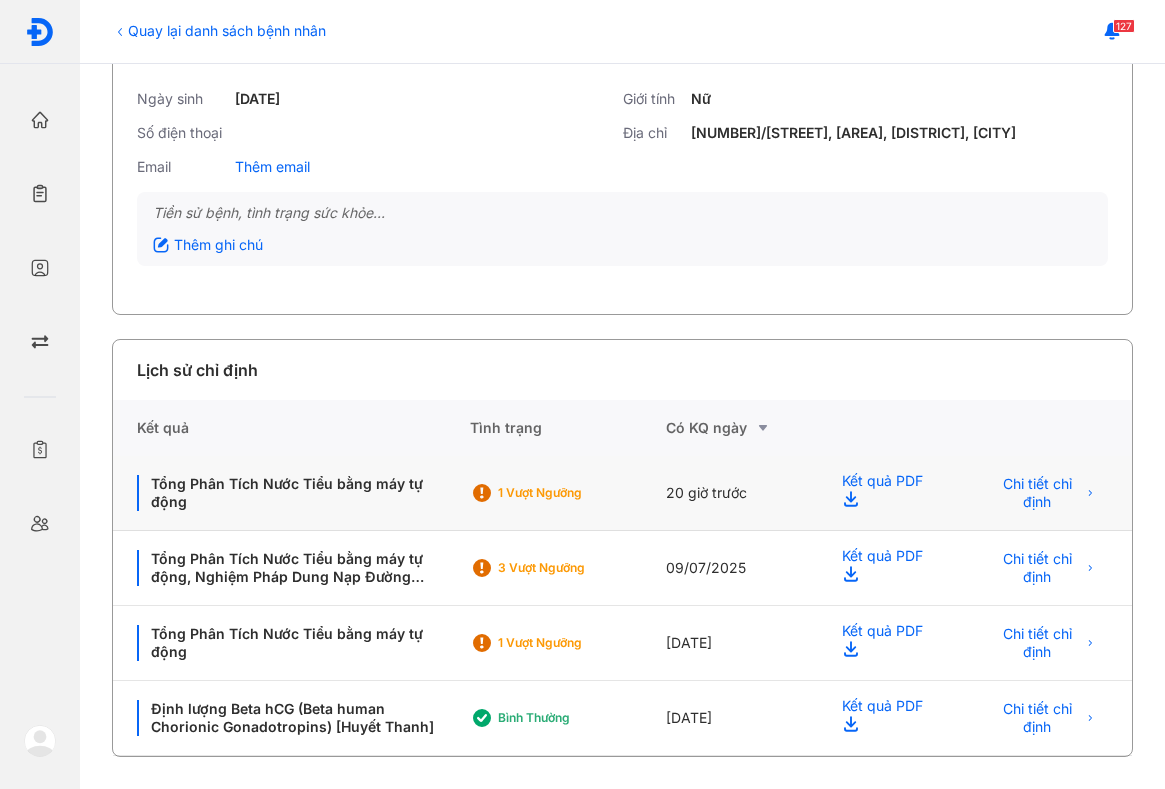 click on "Kết quả PDF" 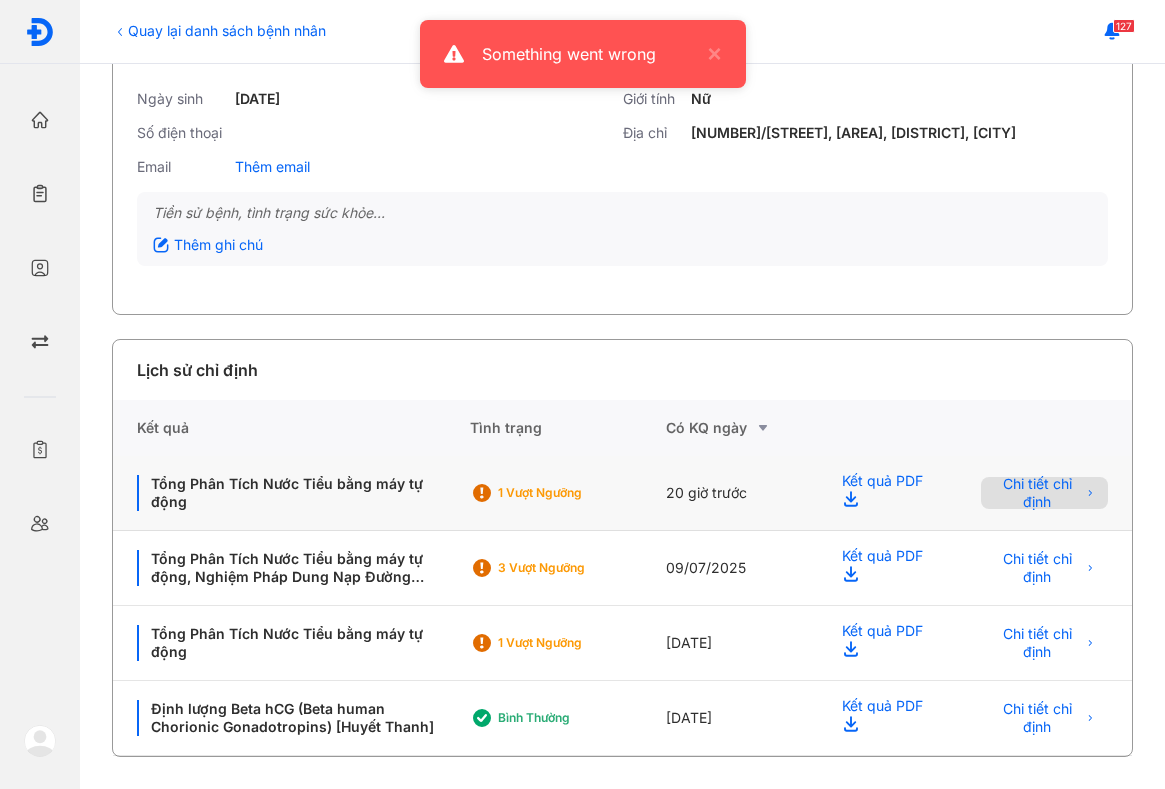click on "Chi tiết chỉ định" 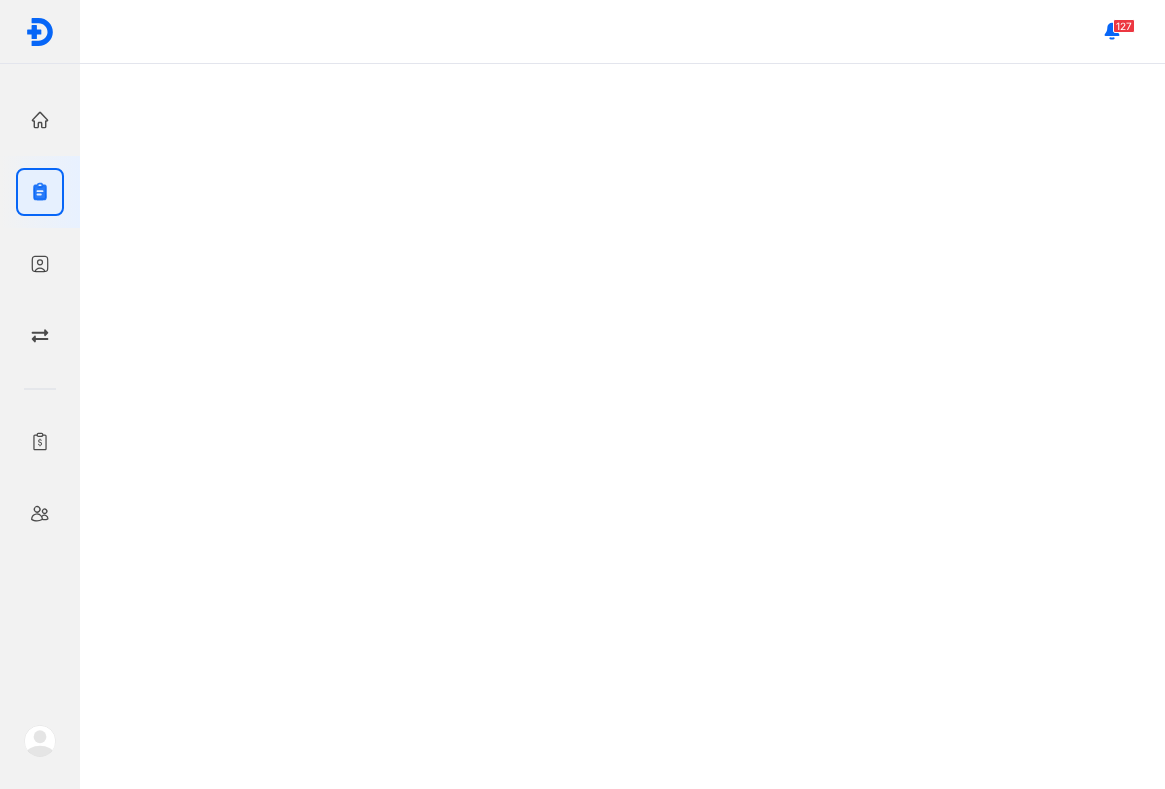 scroll, scrollTop: 0, scrollLeft: 0, axis: both 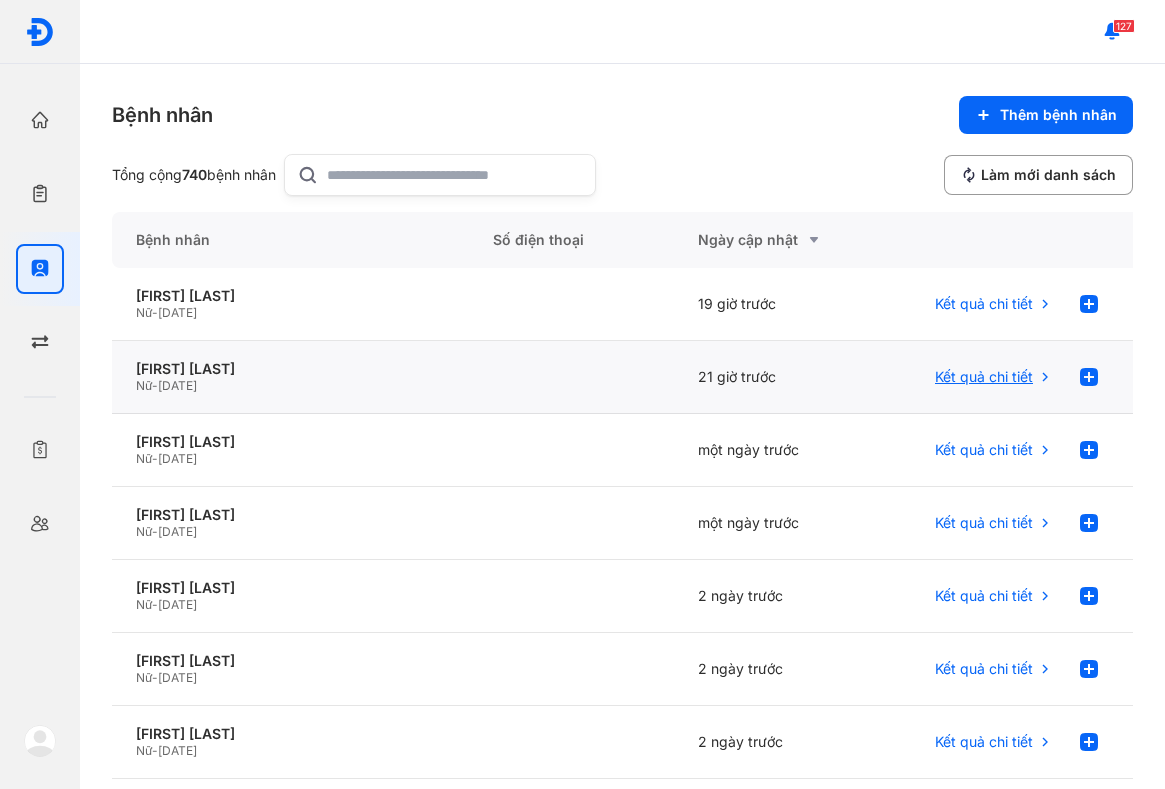 click on "Kết quả chi tiết" at bounding box center (984, 377) 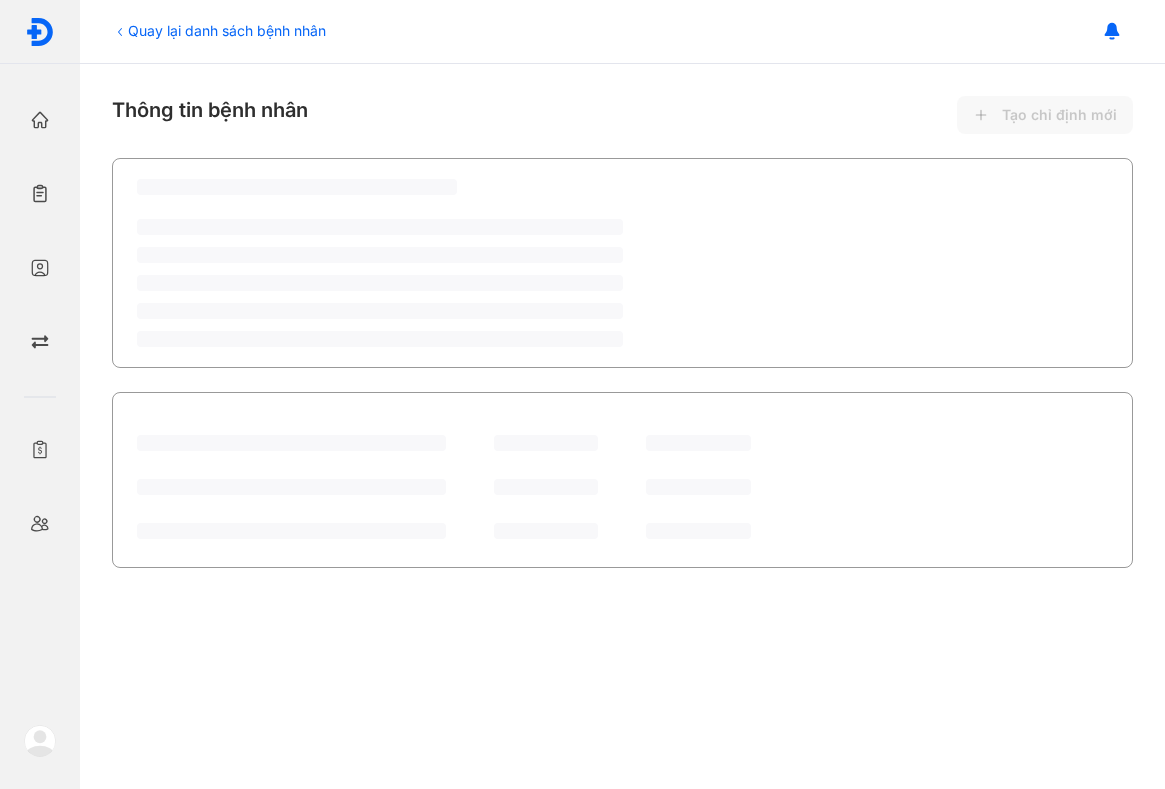 scroll, scrollTop: 0, scrollLeft: 0, axis: both 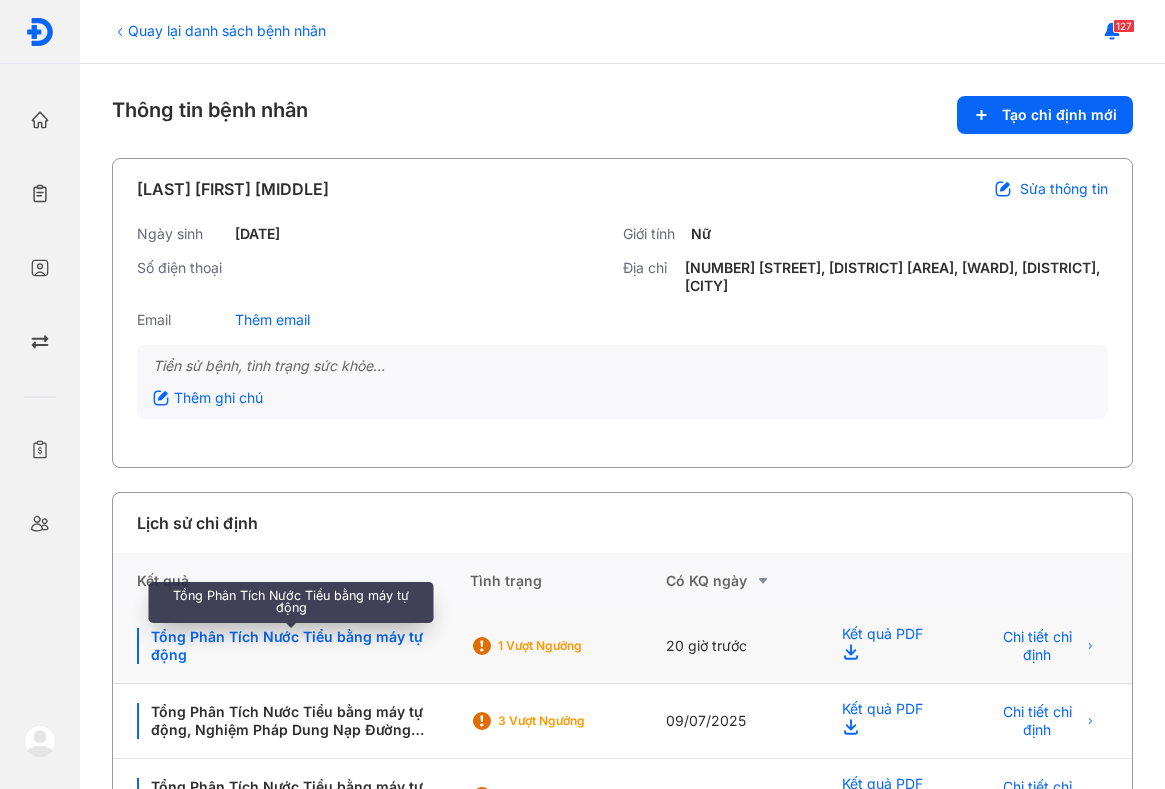 click on "Tổng Phân Tích Nước Tiểu bằng máy tự động" 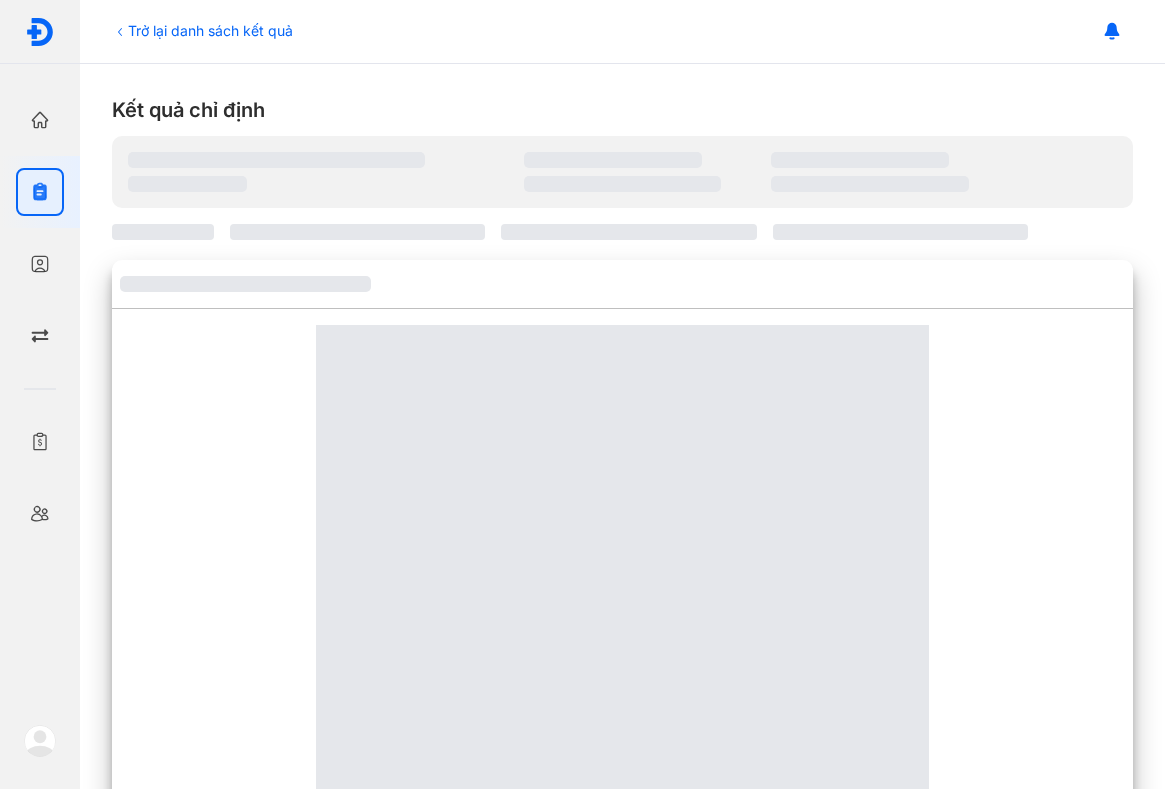 scroll, scrollTop: 0, scrollLeft: 0, axis: both 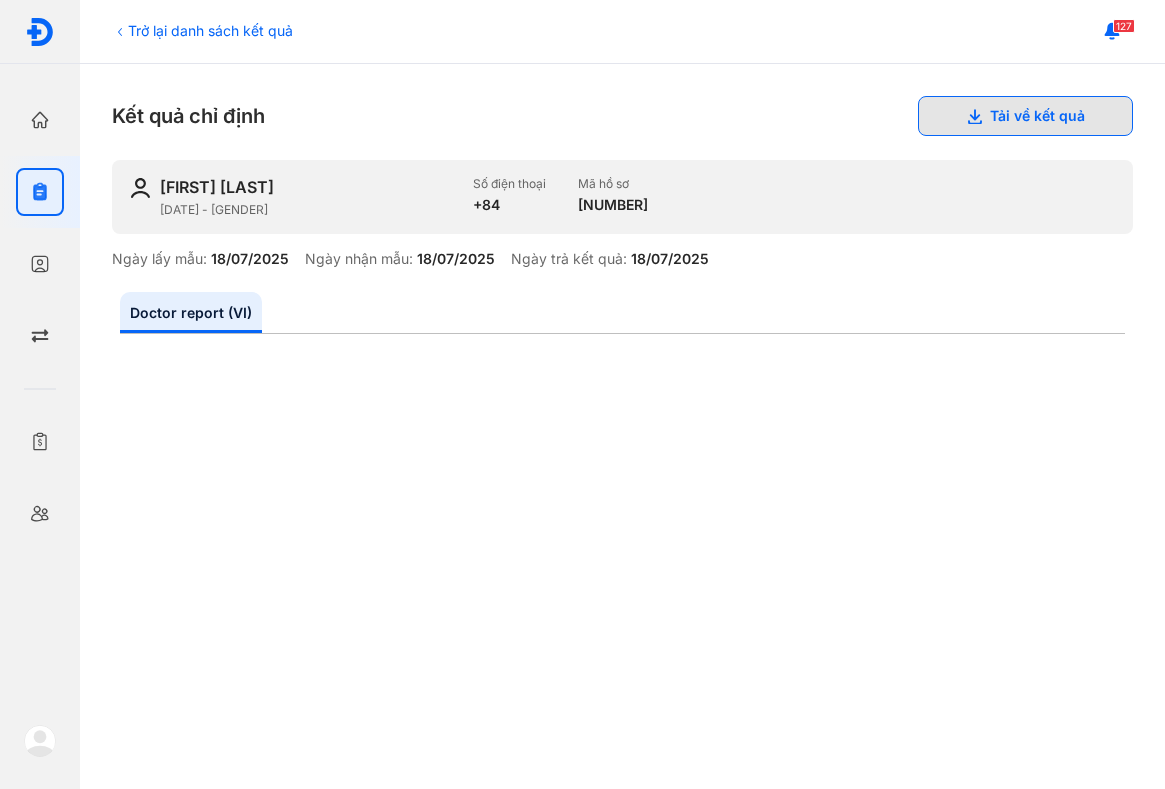 click on "Tải về kết quả" at bounding box center [1025, 116] 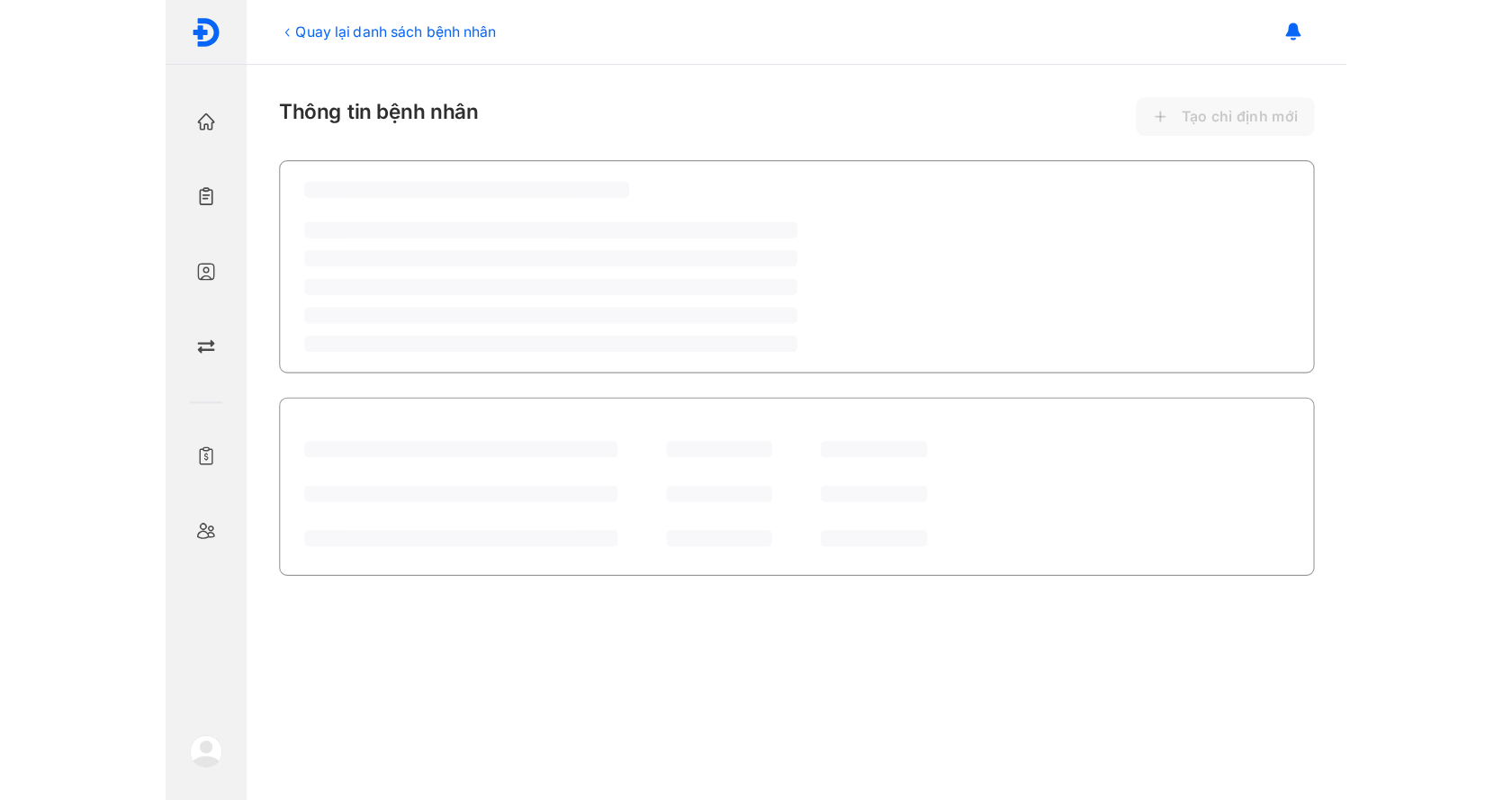 scroll, scrollTop: 0, scrollLeft: 0, axis: both 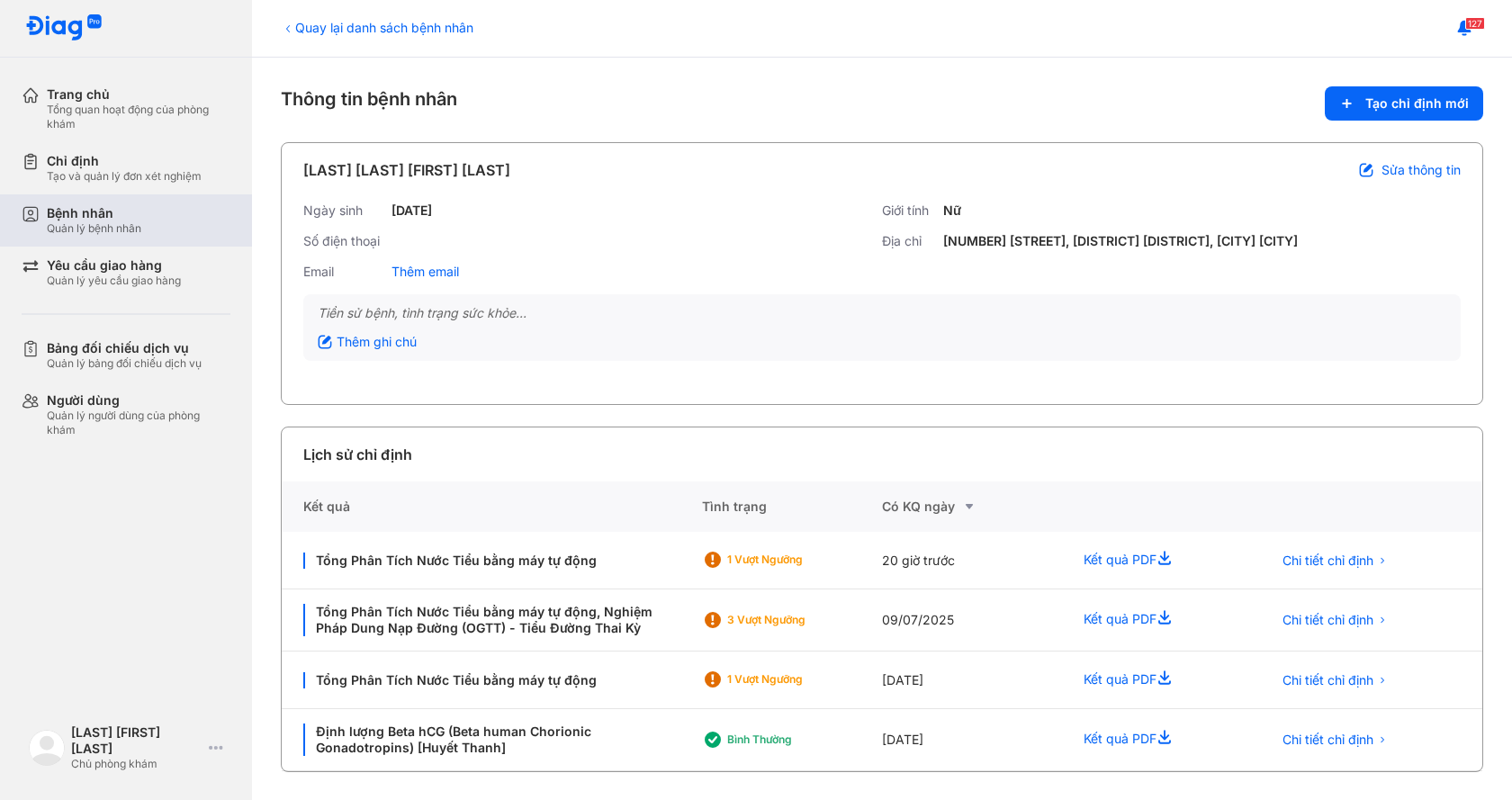 click on "Bệnh nhân" at bounding box center [94, 213] 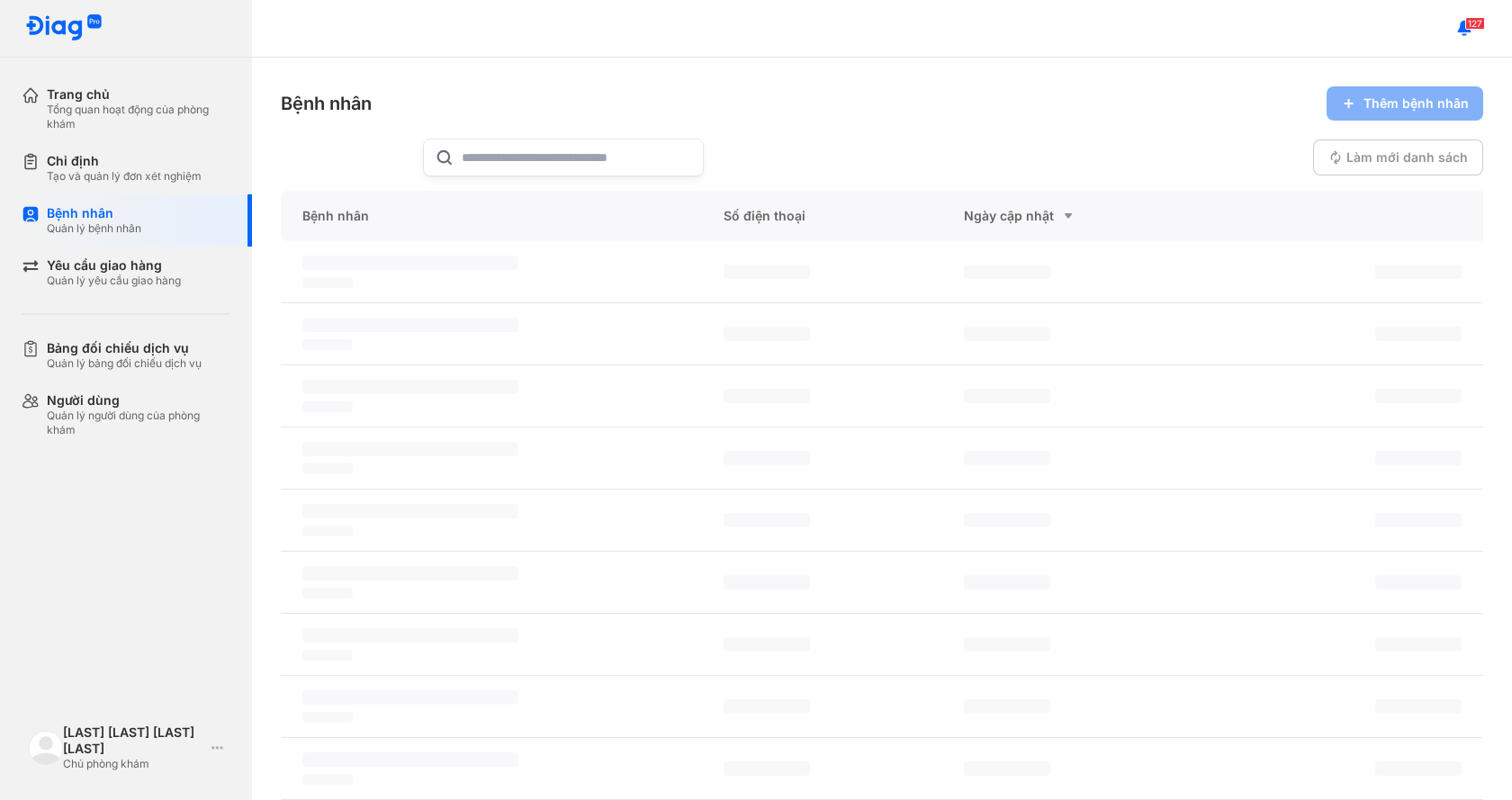 scroll, scrollTop: 0, scrollLeft: 0, axis: both 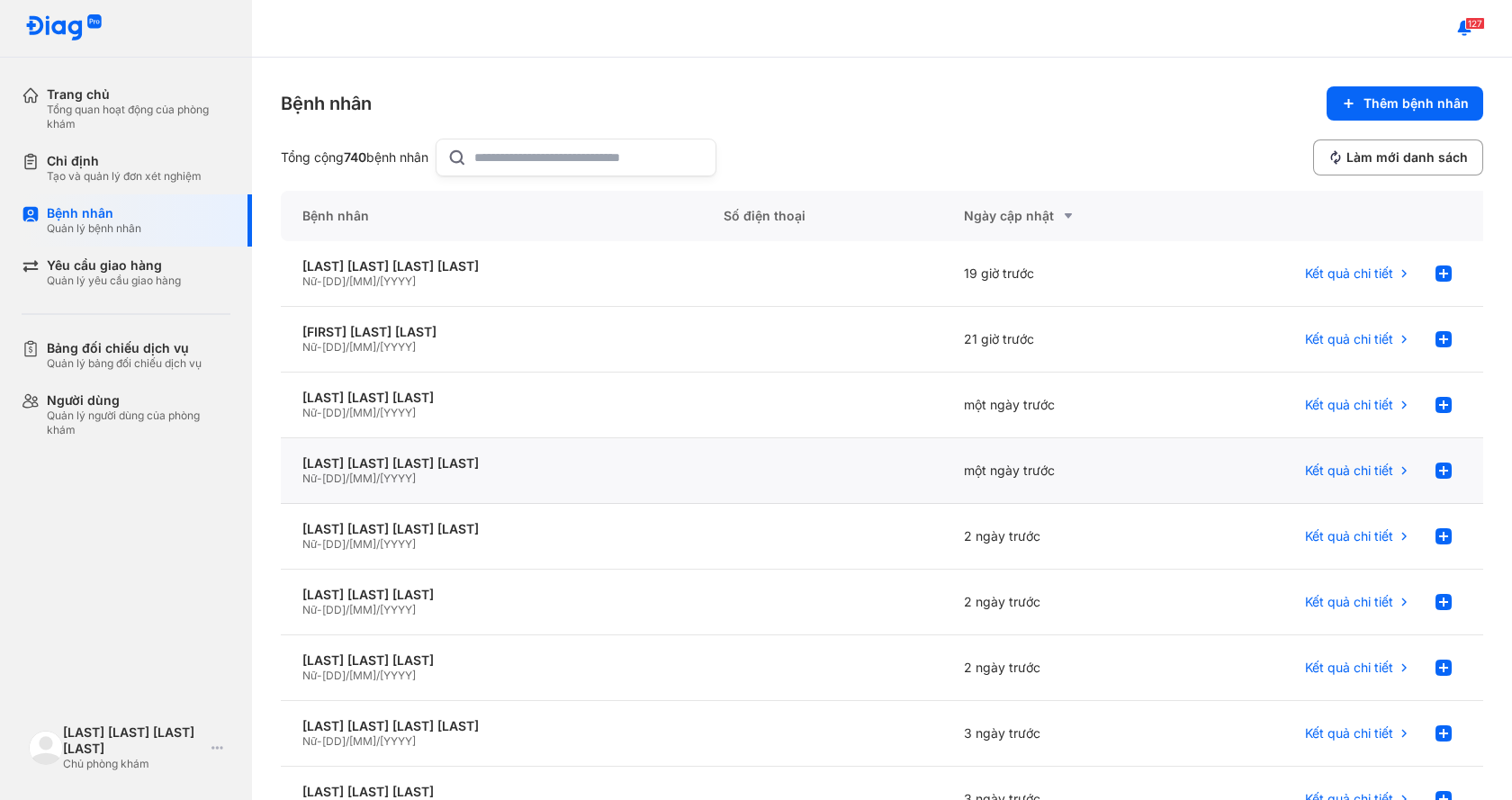 click on "[GENDER]  -  [DD]/[MM]/[YYYY]" 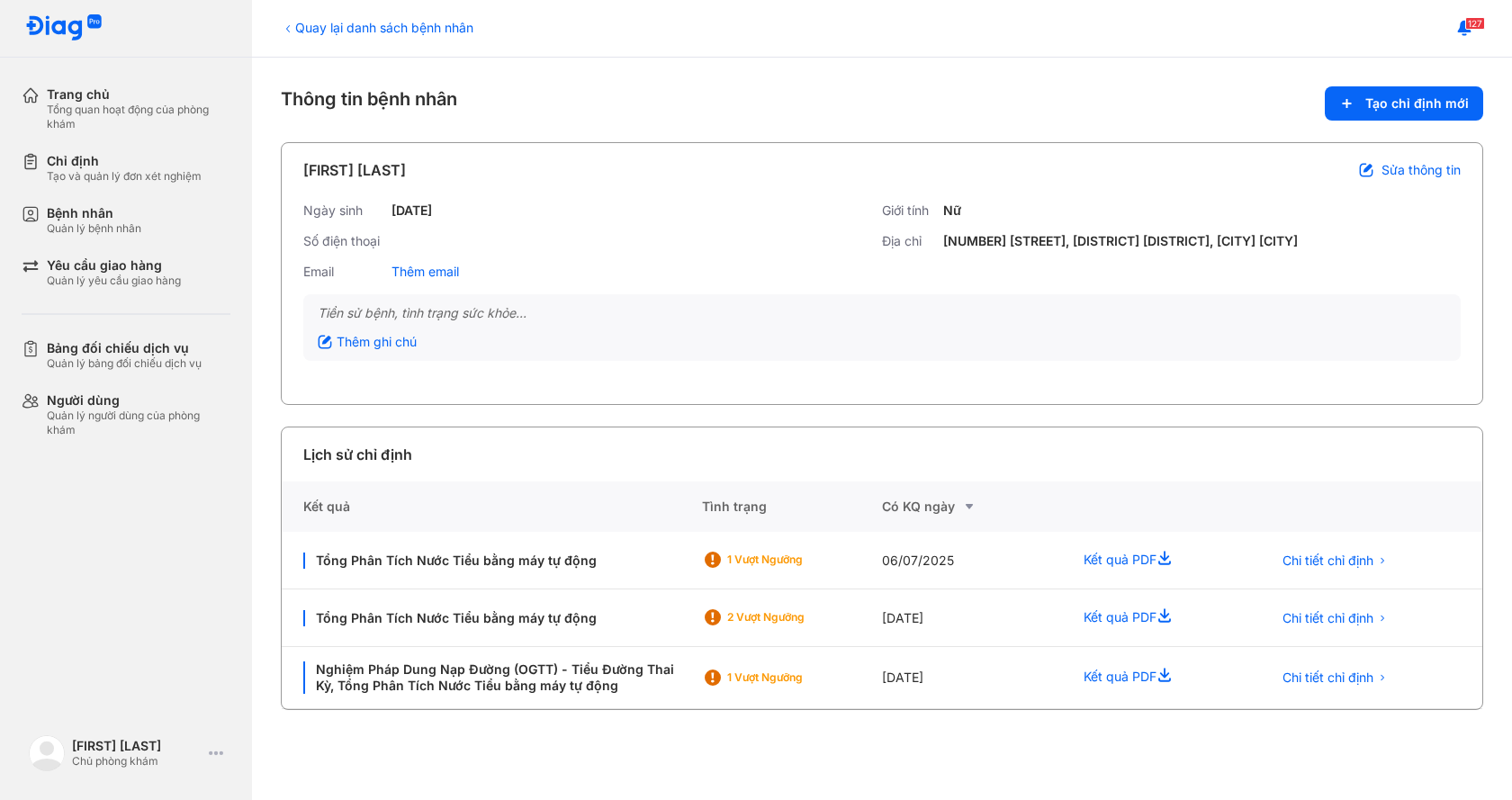 scroll, scrollTop: 0, scrollLeft: 0, axis: both 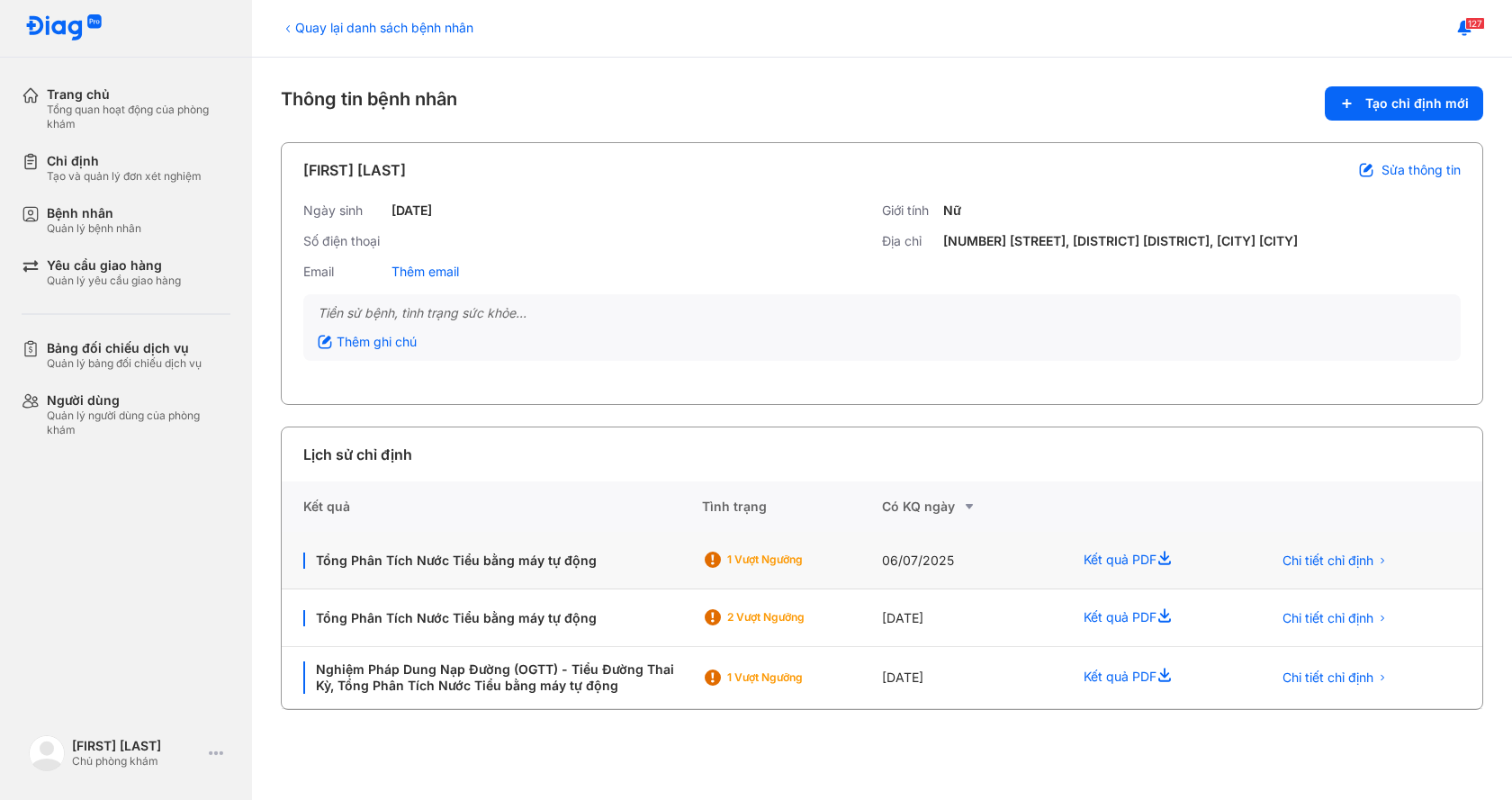 click on "Kết quả PDF" 